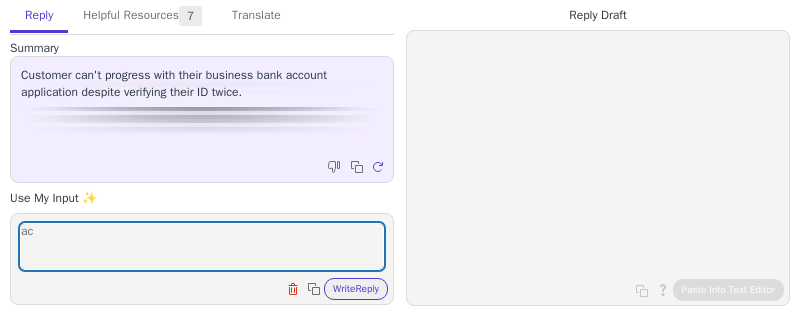 scroll, scrollTop: 0, scrollLeft: 0, axis: both 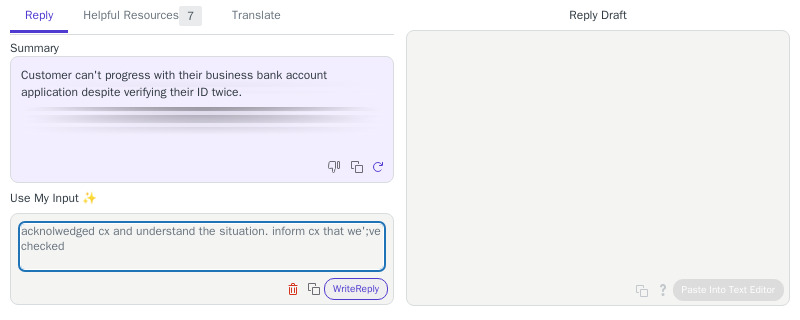 drag, startPoint x: 45, startPoint y: 248, endPoint x: 75, endPoint y: 248, distance: 30 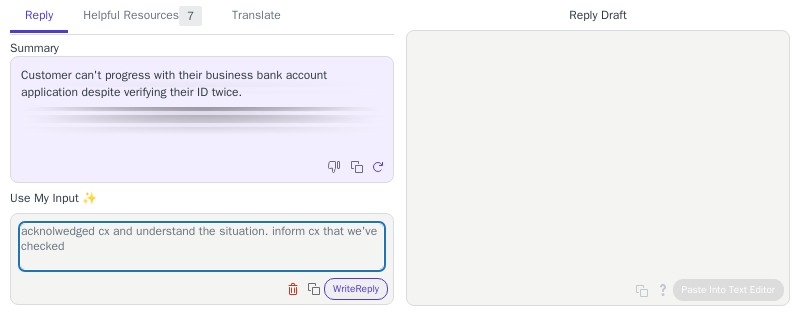 click on "acknolwedged cx and understand the situation. inform cx that we've checked" at bounding box center (202, 246) 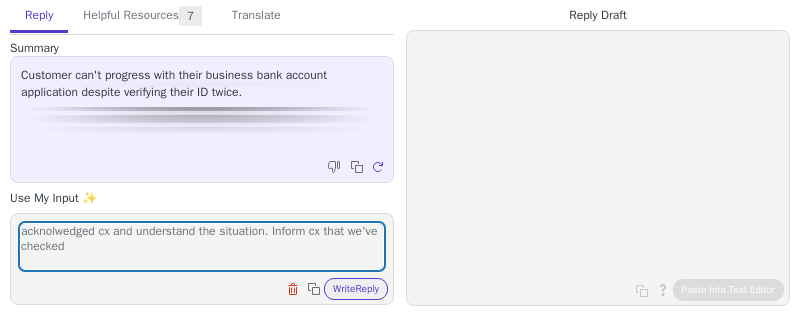 click on "acknolwedged cx and understand the situation. Inform cx that we've checked" at bounding box center [202, 246] 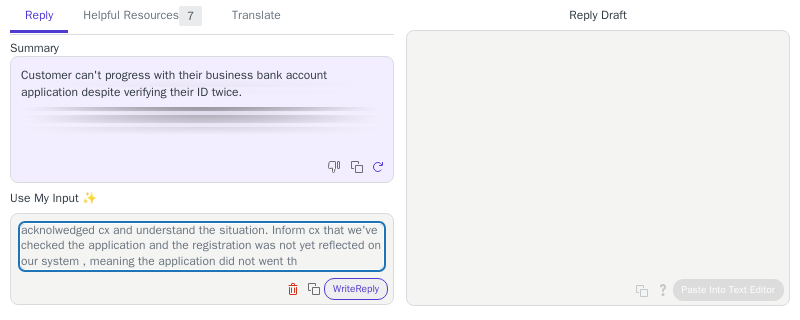 scroll, scrollTop: 16, scrollLeft: 0, axis: vertical 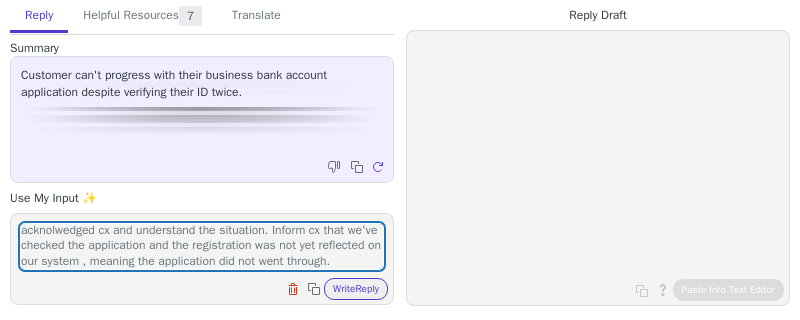drag, startPoint x: 304, startPoint y: 252, endPoint x: 288, endPoint y: 252, distance: 16 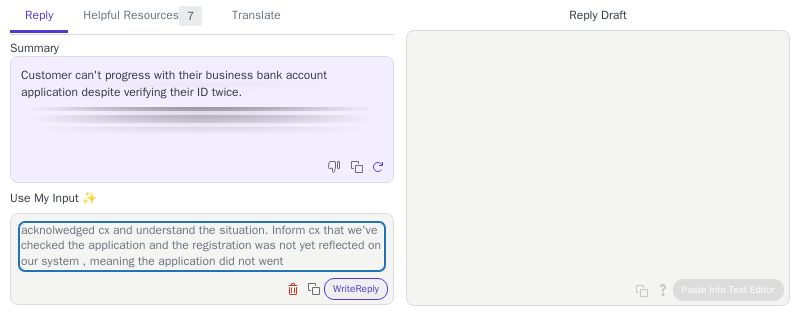 scroll, scrollTop: 1, scrollLeft: 0, axis: vertical 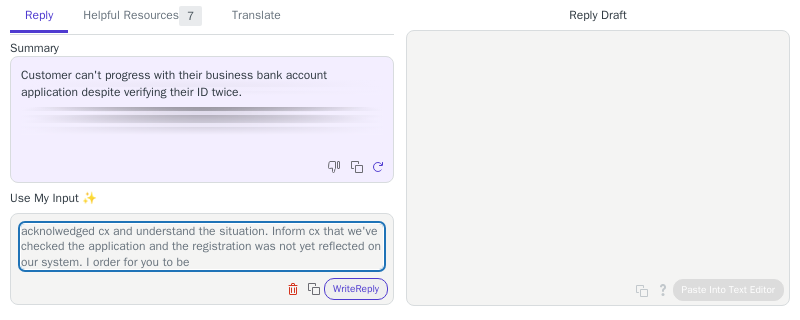 drag, startPoint x: 285, startPoint y: 234, endPoint x: 228, endPoint y: 233, distance: 57.00877 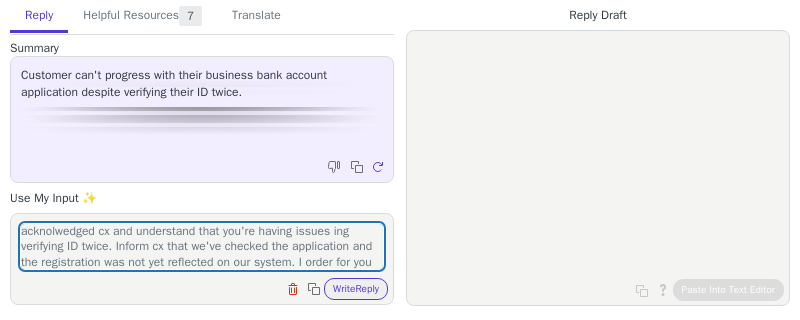 click on "acknolwedged cx and understand that you're having issues ing verifying ID twice. Inform cx that we've checked the application and the registration was not yet reflected on our system. I order for you to be" at bounding box center [202, 246] 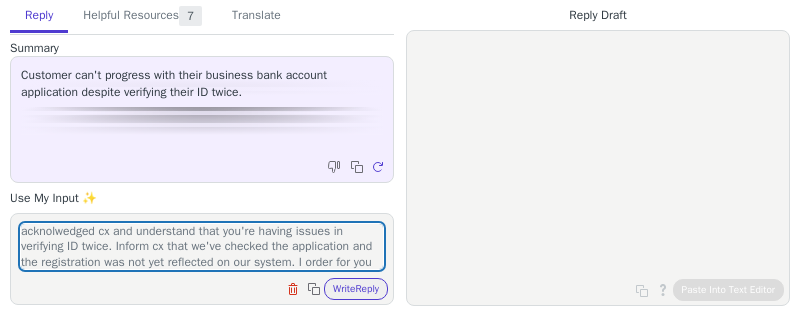 click on "acknolwedged cx and understand that you're having issues in verifying ID twice. Inform cx that we've checked the application and the registration was not yet reflected on our system. I order for you to be" at bounding box center [202, 246] 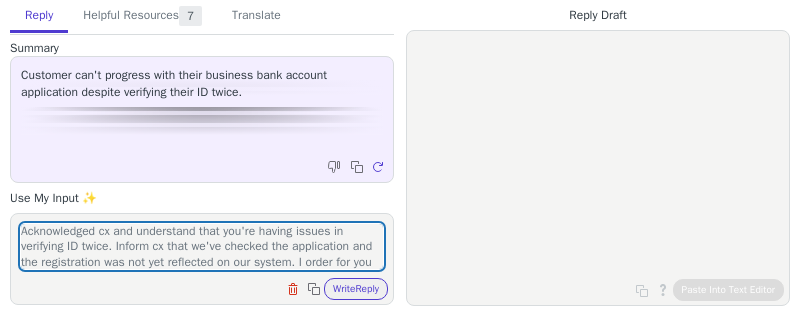 scroll, scrollTop: 16, scrollLeft: 0, axis: vertical 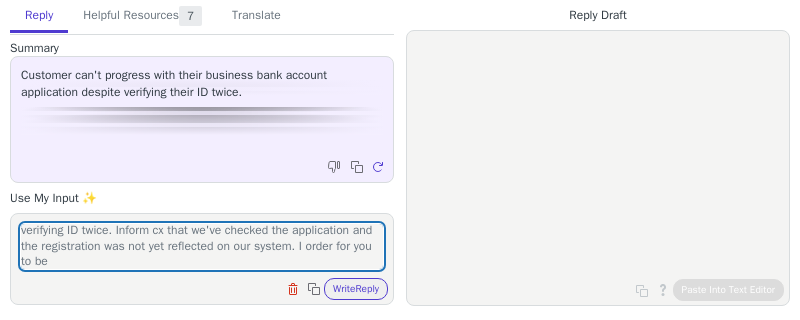 click on "Acknowledged cx and understand that you're having issues in verifying ID twice. Inform cx that we've checked the application and the registration was not yet reflected on our system. I order for you to be" at bounding box center [202, 246] 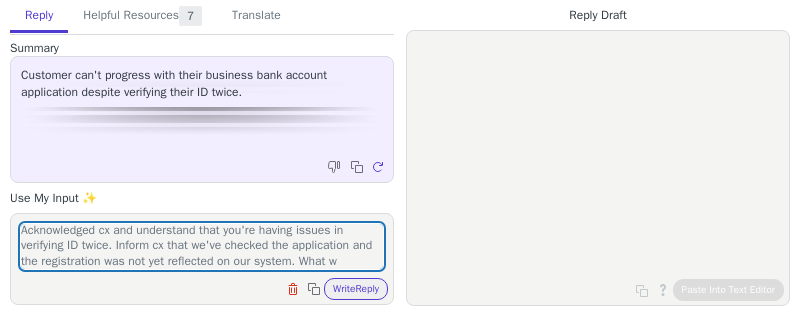 scroll, scrollTop: 16, scrollLeft: 0, axis: vertical 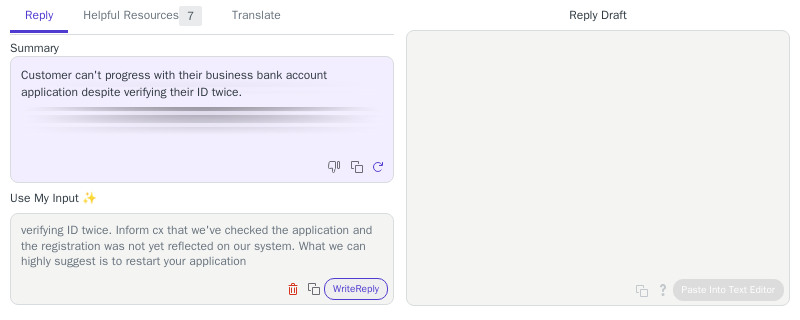click on "Acknowledged cx and understand that you're having issues in verifying ID twice. Inform cx that we've checked the application and the registration was not yet reflected on our system. What we can highly suggest is to restart your application" at bounding box center (202, 246) 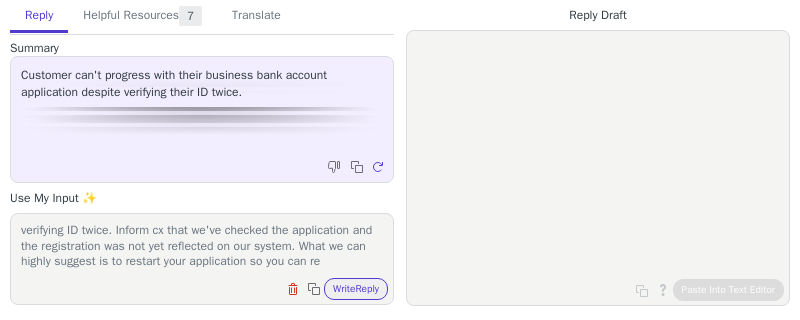 scroll, scrollTop: 32, scrollLeft: 0, axis: vertical 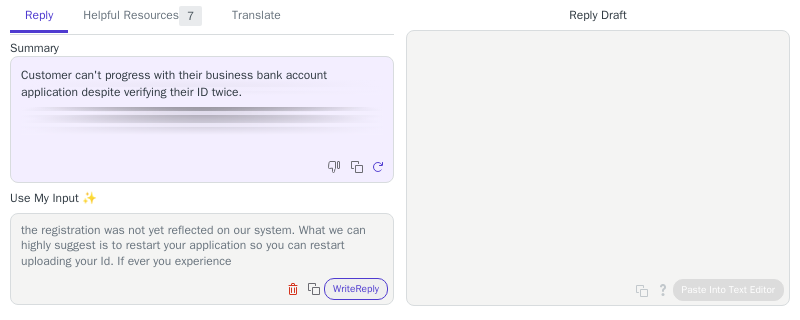 drag, startPoint x: 162, startPoint y: 264, endPoint x: 197, endPoint y: 262, distance: 35.057095 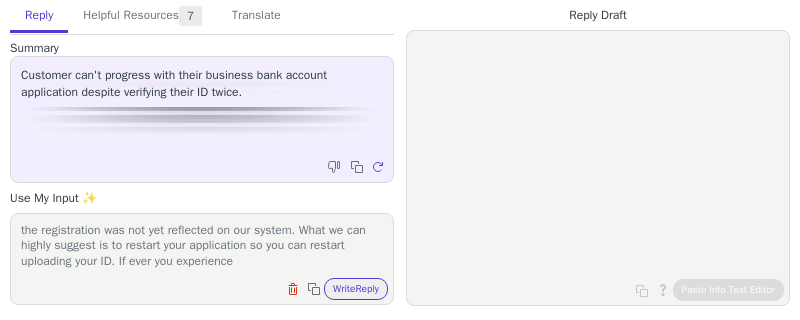 click on "Acknowledged cx and understand that you're having issues in verifying ID twice. Inform cx that we've checked the application and the registration was not yet reflected on our system. What we can highly suggest is to restart your application so you can restart uploading your ID. If ever you experience" at bounding box center (202, 246) 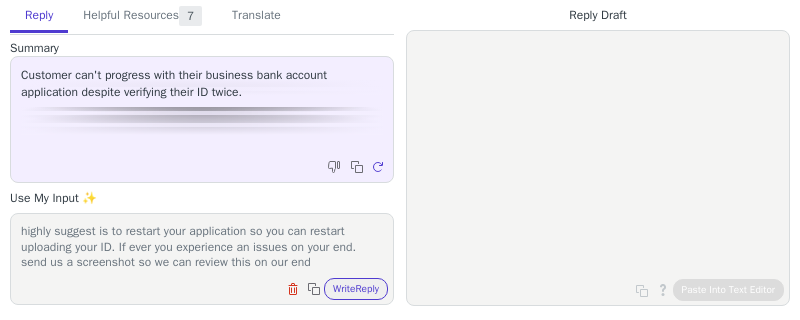 scroll, scrollTop: 62, scrollLeft: 0, axis: vertical 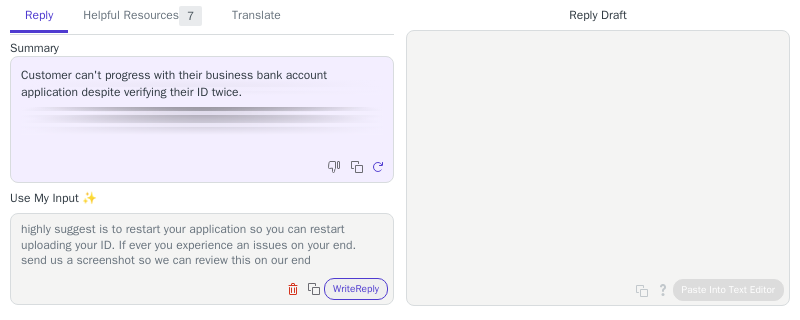 click on "Acknowledged cx and understand that you're having issues in verifying ID twice. Inform cx that we've checked the application and the registration was not yet reflected on our system. What we can highly suggest is to restart your application so you can restart uploading your ID. If ever you experience an issues on your end. send us a screenshot so we can review this on our end" at bounding box center [202, 246] 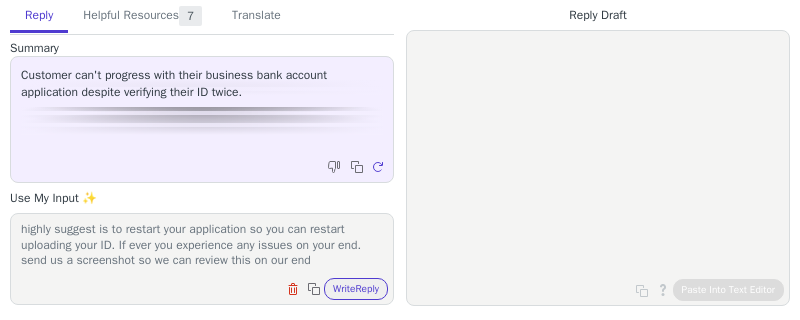 click on "Acknowledged cx and understand that you're having issues in verifying ID twice. Inform cx that we've checked the application and the registration was not yet reflected on our system. What we can highly suggest is to restart your application so you can restart uploading your ID. If ever you experience any issues on your end. send us a screenshot so we can review this on our end" at bounding box center (202, 246) 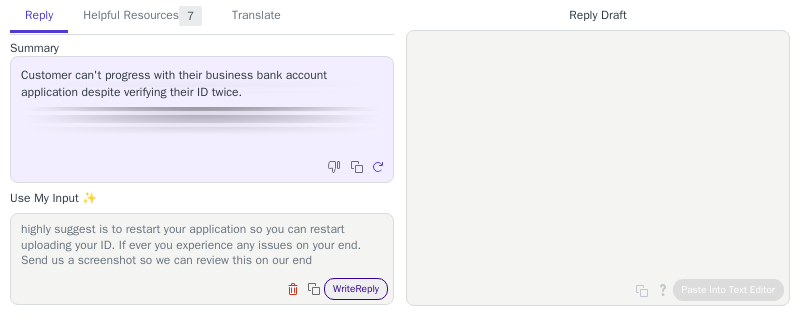 type on "Acknowledged cx and understand that you're having issues in verifying ID twice. Inform cx that we've checked the application and the registration was not yet reflected on our system. What we can highly suggest is to restart your application so you can restart uploading your ID. If ever you experience any issues on your end. Send us a screenshot so we can review this on our end" 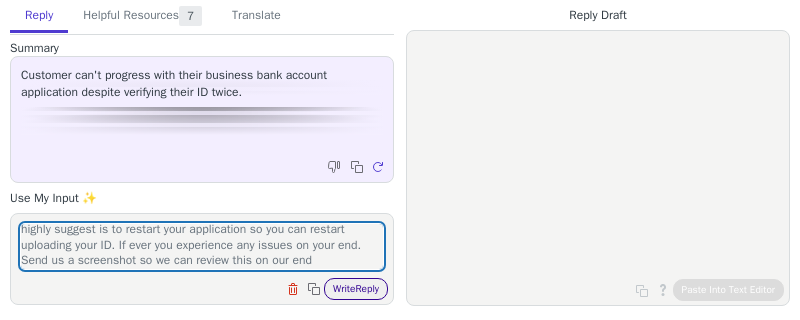 click on "Write  Reply" at bounding box center (356, 289) 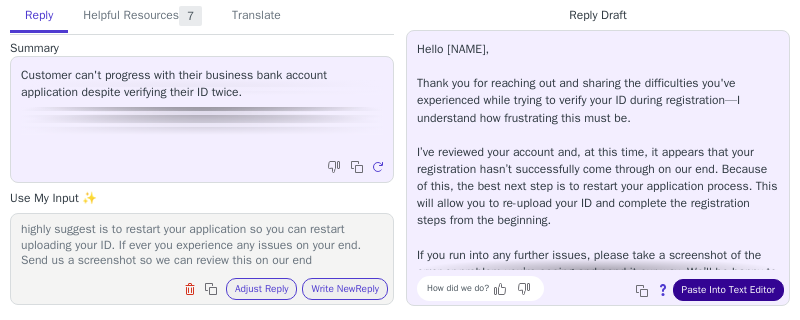 click on "Paste Into Text Editor" at bounding box center (728, 290) 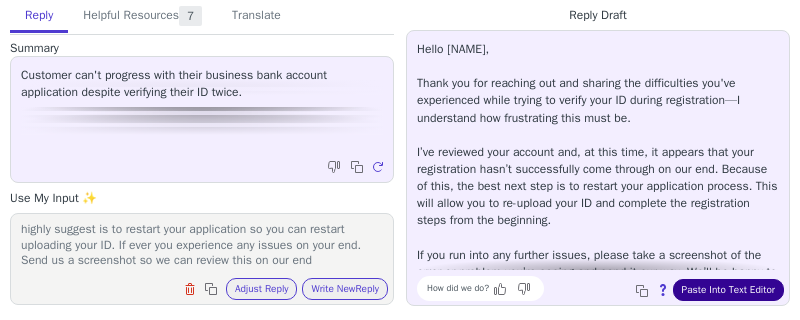 click on "Paste Into Text Editor" at bounding box center (728, 290) 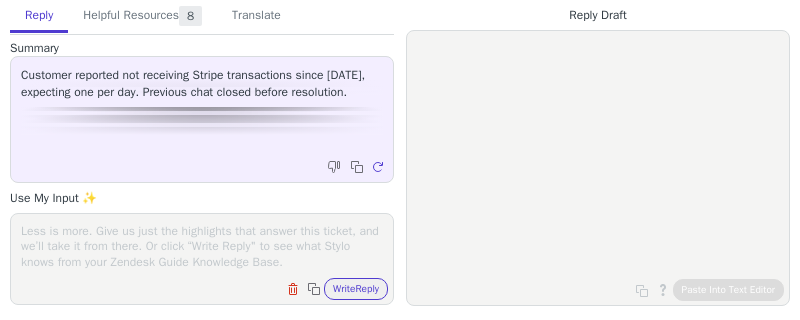 scroll, scrollTop: 0, scrollLeft: 0, axis: both 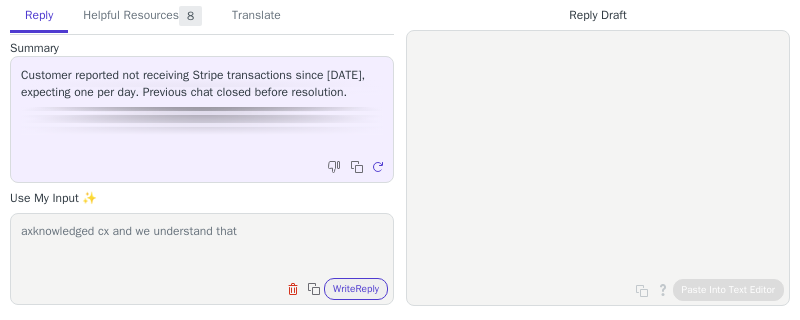 click on "axknowledged cx and we understand that" at bounding box center [202, 246] 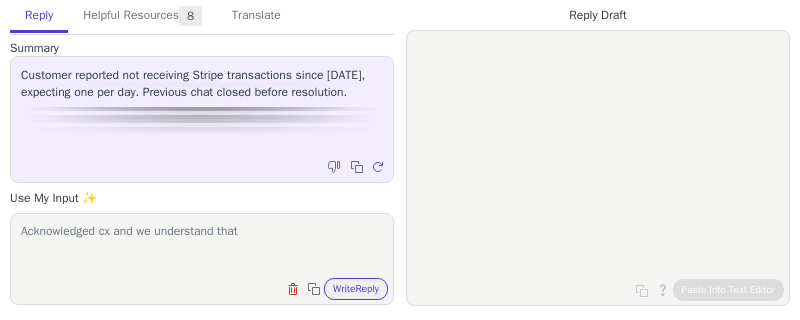click on "Acknowledged cx and we understand that" at bounding box center [202, 246] 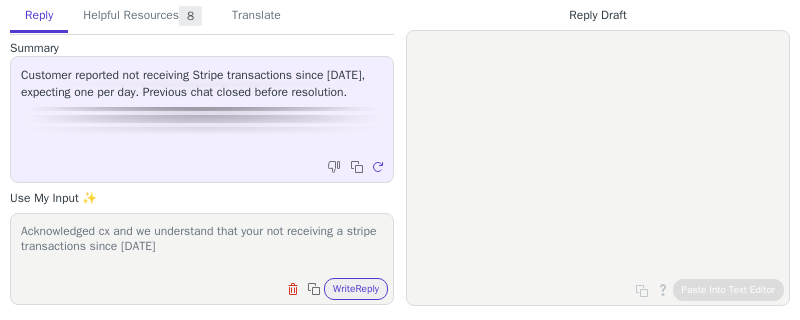 click on "Acknowledged cx and we understand that your not receiving a stripe transactions since [DATE]" at bounding box center [202, 246] 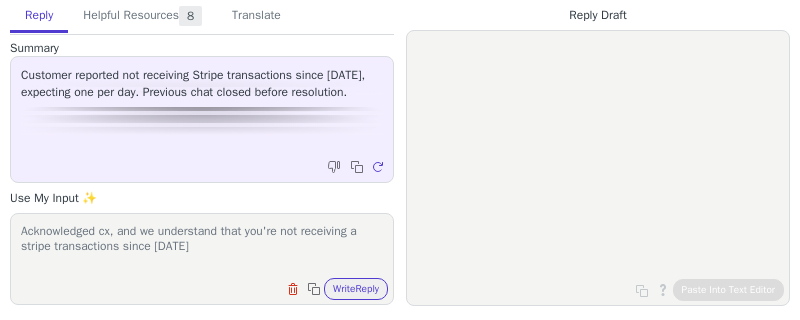 click on "Acknowledged cx, and we understand that you're not receiving a stripe transactions since June 27th" at bounding box center (202, 246) 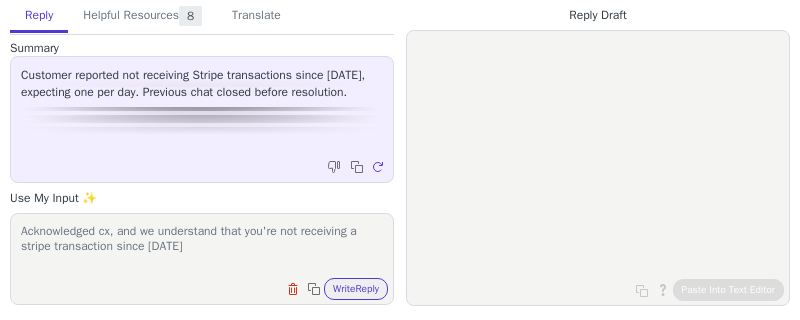 click on "Acknowledged cx, and we understand that you're not receiving a stripe transaction since June 27th" at bounding box center (202, 246) 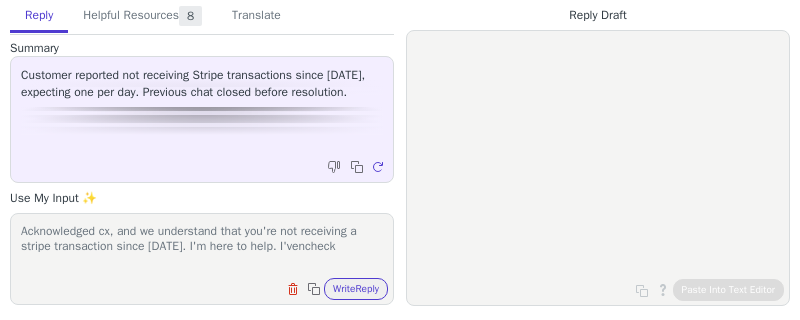 scroll, scrollTop: 1, scrollLeft: 0, axis: vertical 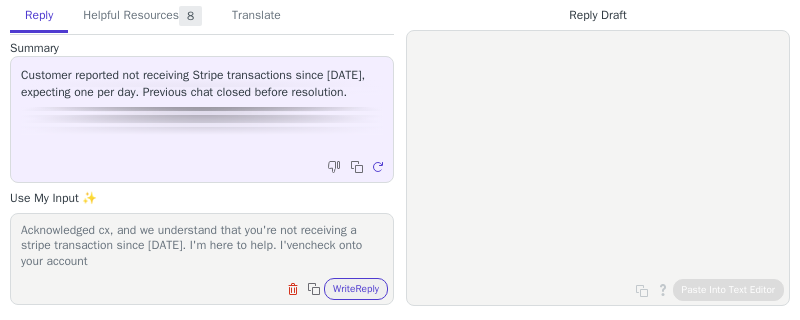 click on "Acknowledged cx, and we understand that you're not receiving a stripe transaction since June 27th. I'm here to help. I'vencheck onto your account" at bounding box center (202, 246) 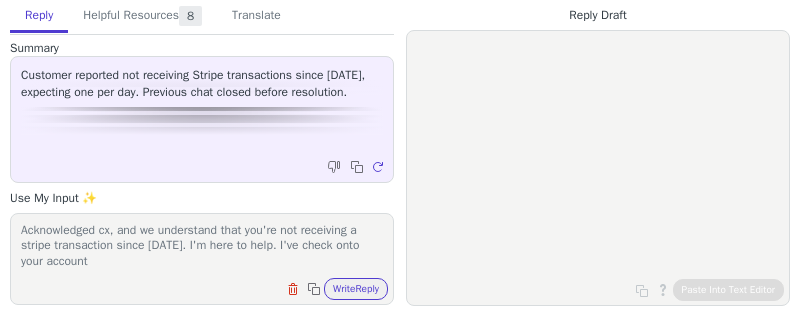 scroll, scrollTop: 0, scrollLeft: 0, axis: both 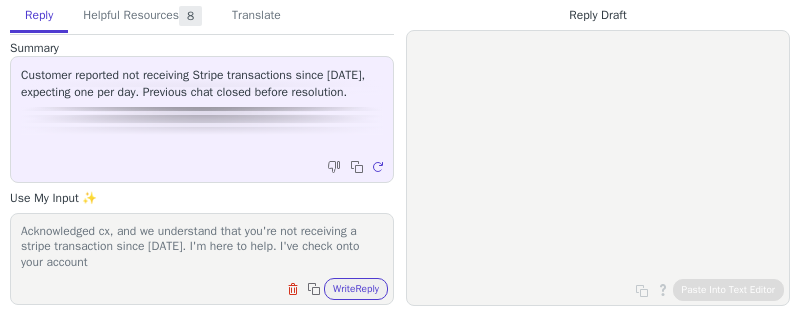 click on "Acknowledged cx, and we understand that you're not receiving a stripe transaction since June 27th. I'm here to help. I've check onto your account" at bounding box center [202, 246] 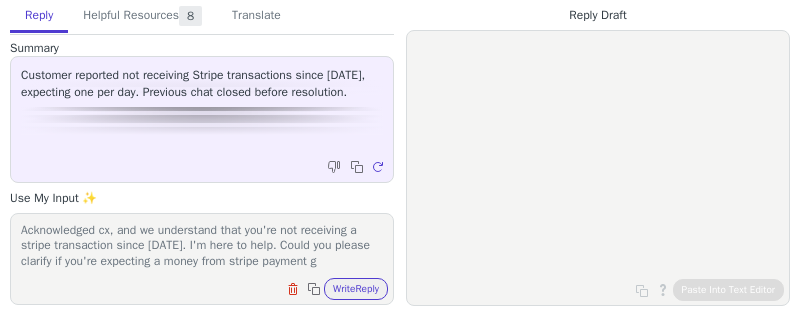scroll, scrollTop: 16, scrollLeft: 0, axis: vertical 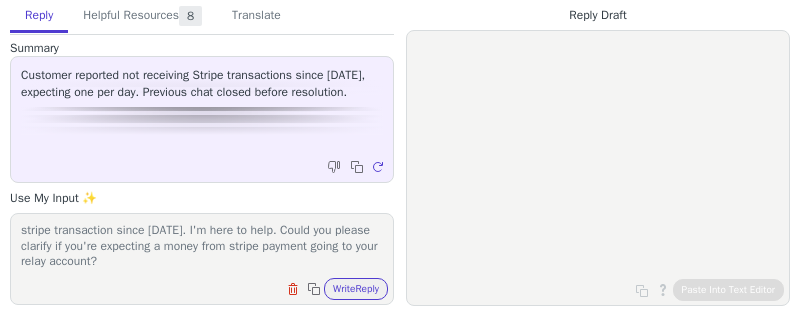 click on "Acknowledged cx, and we understand that you're not receiving a stripe transaction since June 27th. I'm here to help. Could you please clarify if you're expecting a money from stripe payment going to your relay account?" at bounding box center (202, 246) 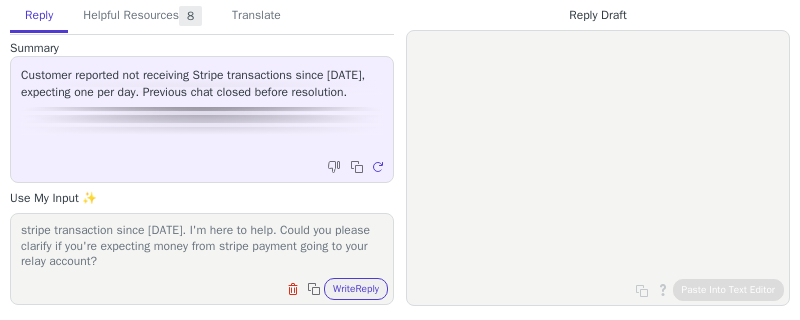 click on "Acknowledged cx, and we understand that you're not receiving a stripe transaction since June 27th. I'm here to help. Could you please clarify if you're expecting money from stripe payment going to your relay account?" at bounding box center [202, 246] 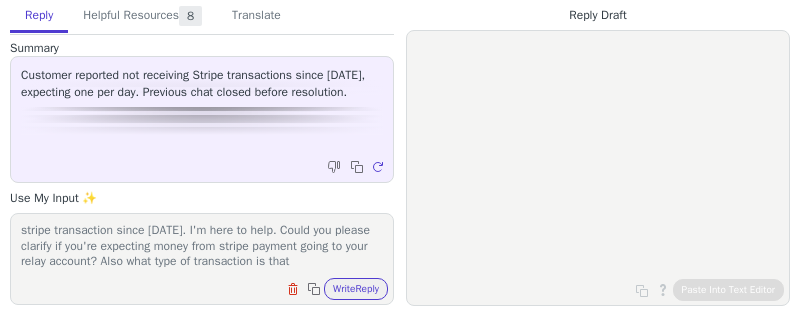 scroll, scrollTop: 32, scrollLeft: 0, axis: vertical 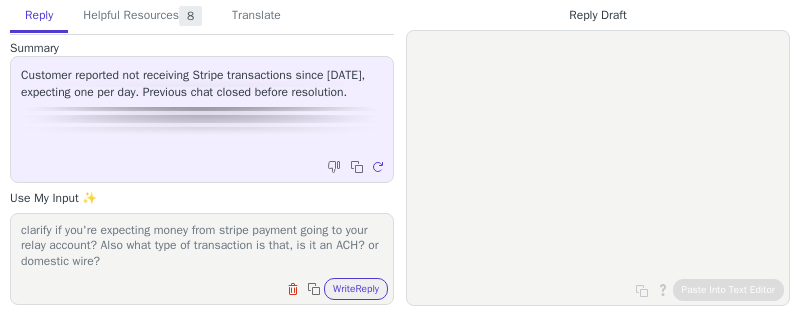 click on "Acknowledged cx, and we understand that you're not receiving a stripe transaction since June 27th. I'm here to help. Could you please clarify if you're expecting money from stripe payment going to your relay account? Also what type of transaction is that, is it an ACH? or domestic wire?" at bounding box center (202, 246) 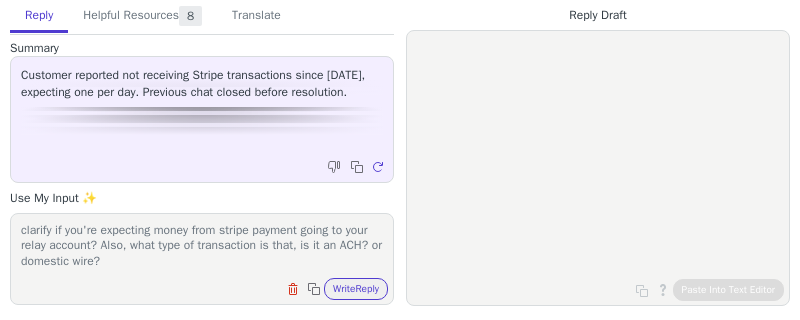 click on "Acknowledged cx, and we understand that you're not receiving a stripe transaction since June 27th. I'm here to help. Could you please clarify if you're expecting money from stripe payment going to your relay account? Also, what type of transaction is that, is it an ACH? or domestic wire?" at bounding box center [202, 246] 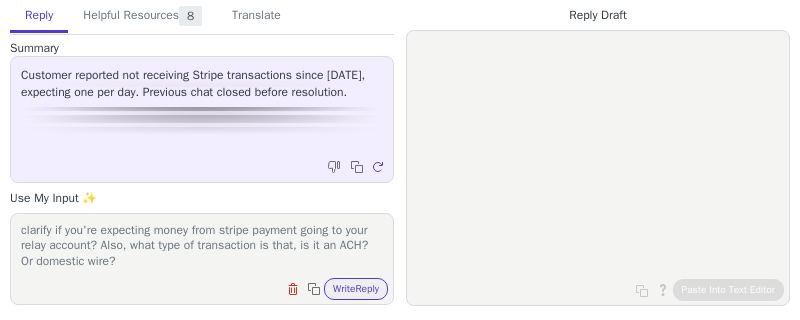click on "Acknowledged cx, and we understand that you're not receiving a stripe transaction since June 27th. I'm here to help. Could you please clarify if you're expecting money from stripe payment going to your relay account? Also, what type of transaction is that, is it an ACH? Or domestic wire?" at bounding box center (202, 246) 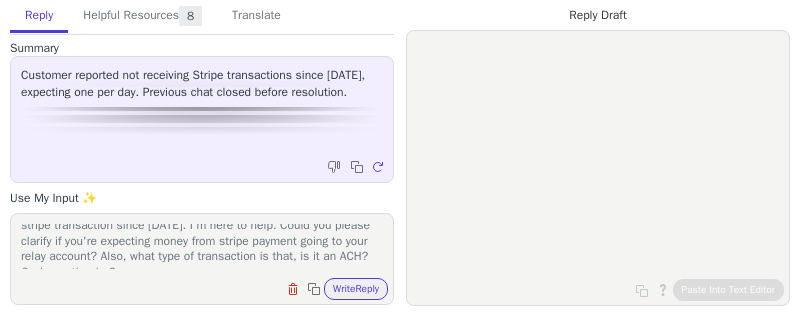 scroll, scrollTop: 32, scrollLeft: 0, axis: vertical 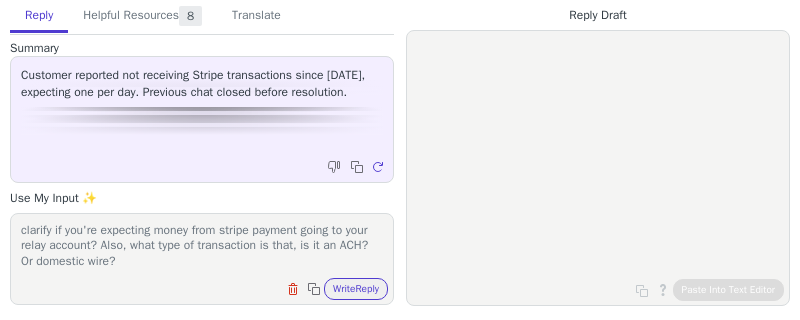 click on "Acknowledged cx, and we understand that you're not receiving a stripe transaction since June 27th. I'm here to help. Could you please clarify if you're expecting money from stripe payment going to your relay account? Also, what type of transaction is that, is it an ACH? Or domestic wire?" at bounding box center (202, 246) 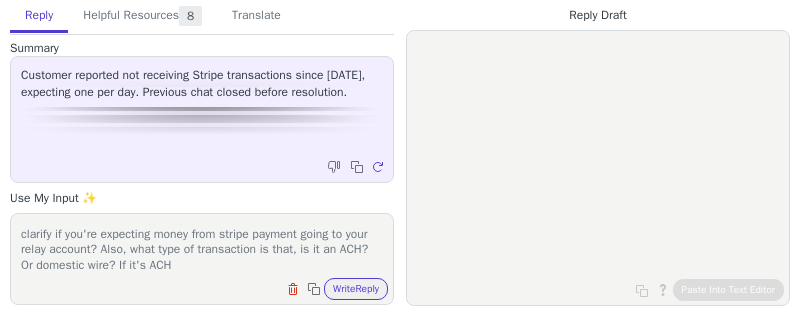 scroll, scrollTop: 32, scrollLeft: 0, axis: vertical 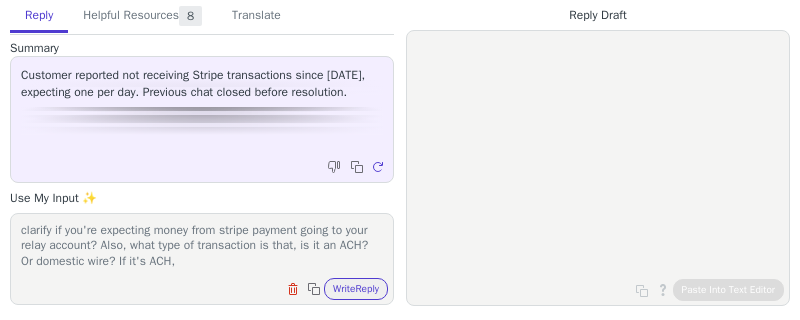 click on "Acknowledged cx, and we understand that you're not receiving a stripe transaction since June 27th. I'm here to help. Could you please clarify if you're expecting money from stripe payment going to your relay account? Also, what type of transaction is that, is it an ACH? Or domestic wire? If it's ACH," at bounding box center [202, 246] 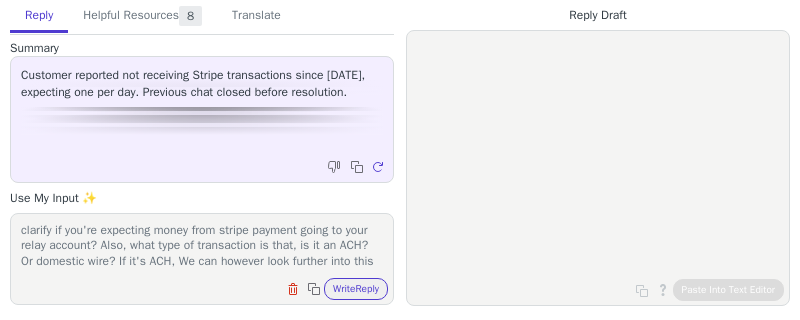 scroll, scrollTop: 93, scrollLeft: 0, axis: vertical 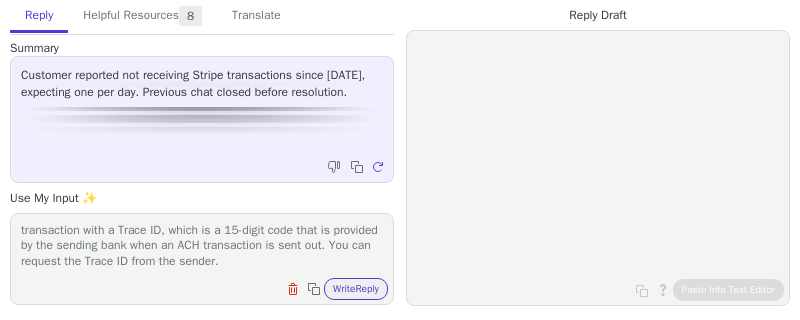 click on "Acknowledged cx, and we understand that you're not receiving a stripe transaction since June 27th. I'm here to help. Could you please clarify if you're expecting money from stripe payment going to your relay account? Also, what type of transaction is that, is it an ACH? Or domestic wire? If it's ACH, We can however look further into this transaction with a Trace ID, which is a 15-digit code that is provided by the sending bank when an ACH transaction is sent out. You can request the Trace ID from the sender." at bounding box center (202, 246) 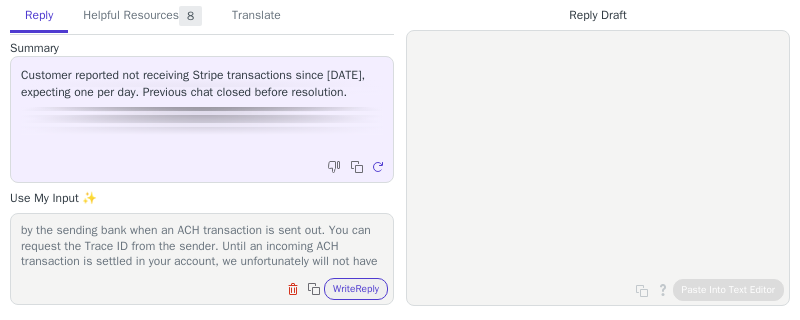 scroll, scrollTop: 124, scrollLeft: 0, axis: vertical 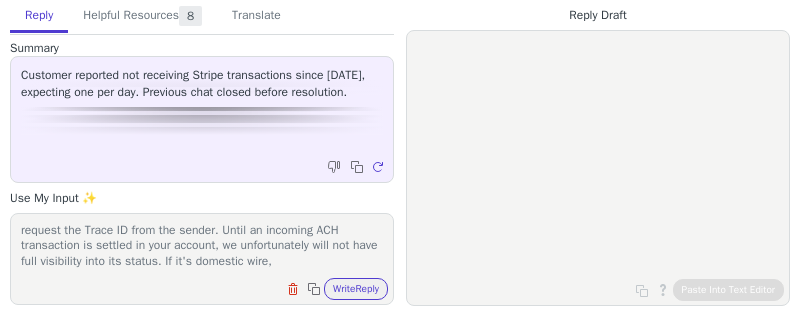 click on "Acknowledged cx, and we understand that you're not receiving a stripe transaction since June 27th. I'm here to help. Could you please clarify if you're expecting money from stripe payment going to your relay account? Also, what type of transaction is that, is it an ACH? Or domestic wire? If it's ACH, We can however look further into this transaction with a Trace ID, which is a 15-digit code that is provided by the sending bank when an ACH transaction is sent out. You can request the Trace ID from the sender. Until an incoming ACH transaction is settled in your account, we unfortunately will not have full visibility into its status. If it's domestic wire," at bounding box center (202, 246) 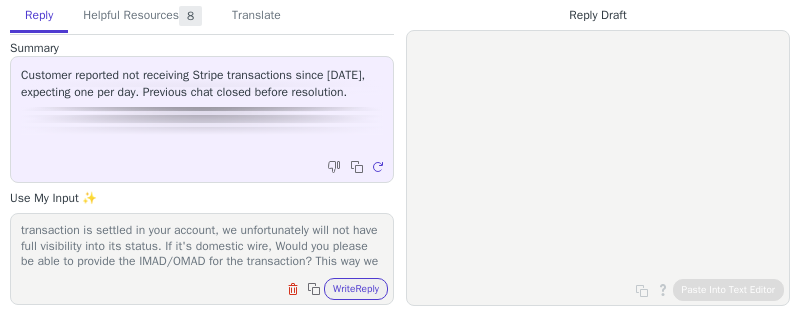 scroll, scrollTop: 217, scrollLeft: 0, axis: vertical 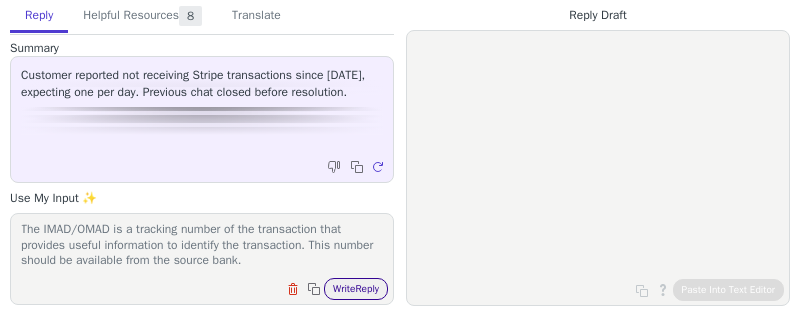 type on "Acknowledged cx, and we understand that you're not receiving a stripe transaction since June 27th. I'm here to help. Could you please clarify if you're expecting money from stripe payment going to your relay account? Also, what type of transaction is that, is it an ACH? Or domestic wire? If it's ACH, We can however look further into this transaction with a Trace ID, which is a 15-digit code that is provided by the sending bank when an ACH transaction is sent out. You can request the Trace ID from the sender. Until an incoming ACH transaction is settled in your account, we unfortunately will not have full visibility into its status. If it's domestic wire, Would you please be able to provide the IMAD/OMAD for the transaction? This way we will be able to investigate the transaction with our banking provider.
The IMAD/OMAD is a tracking number of the transaction that provides useful information to identify the transaction. This number should be available from the source bank." 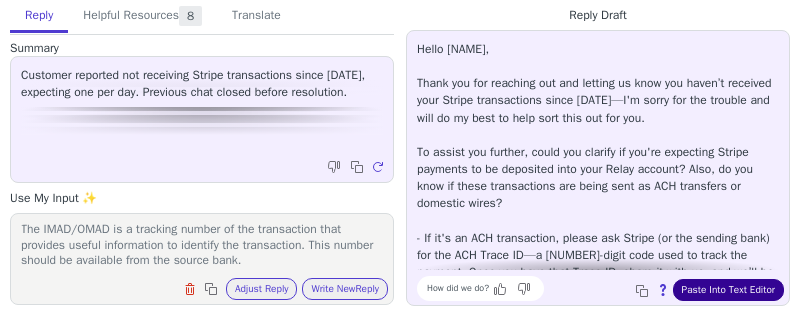 click on "Paste Into Text Editor" at bounding box center (728, 290) 